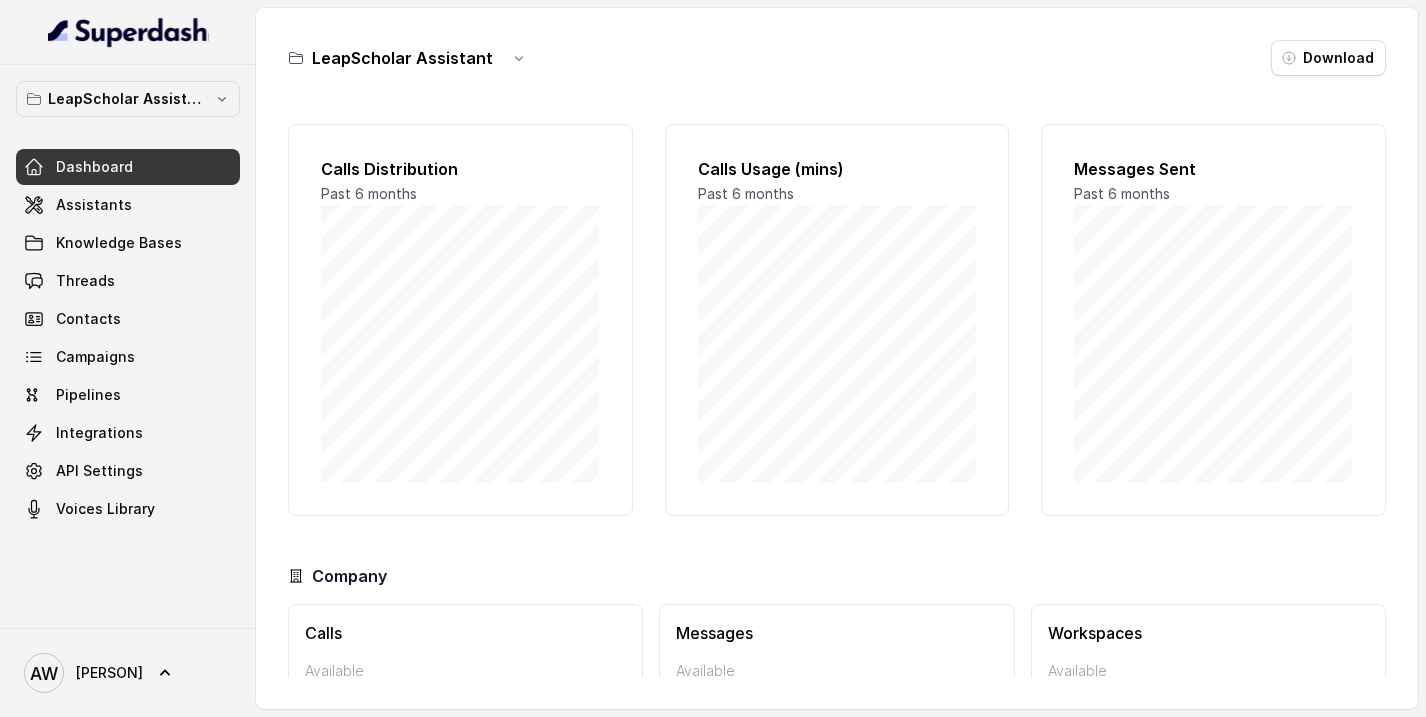 scroll, scrollTop: 0, scrollLeft: 0, axis: both 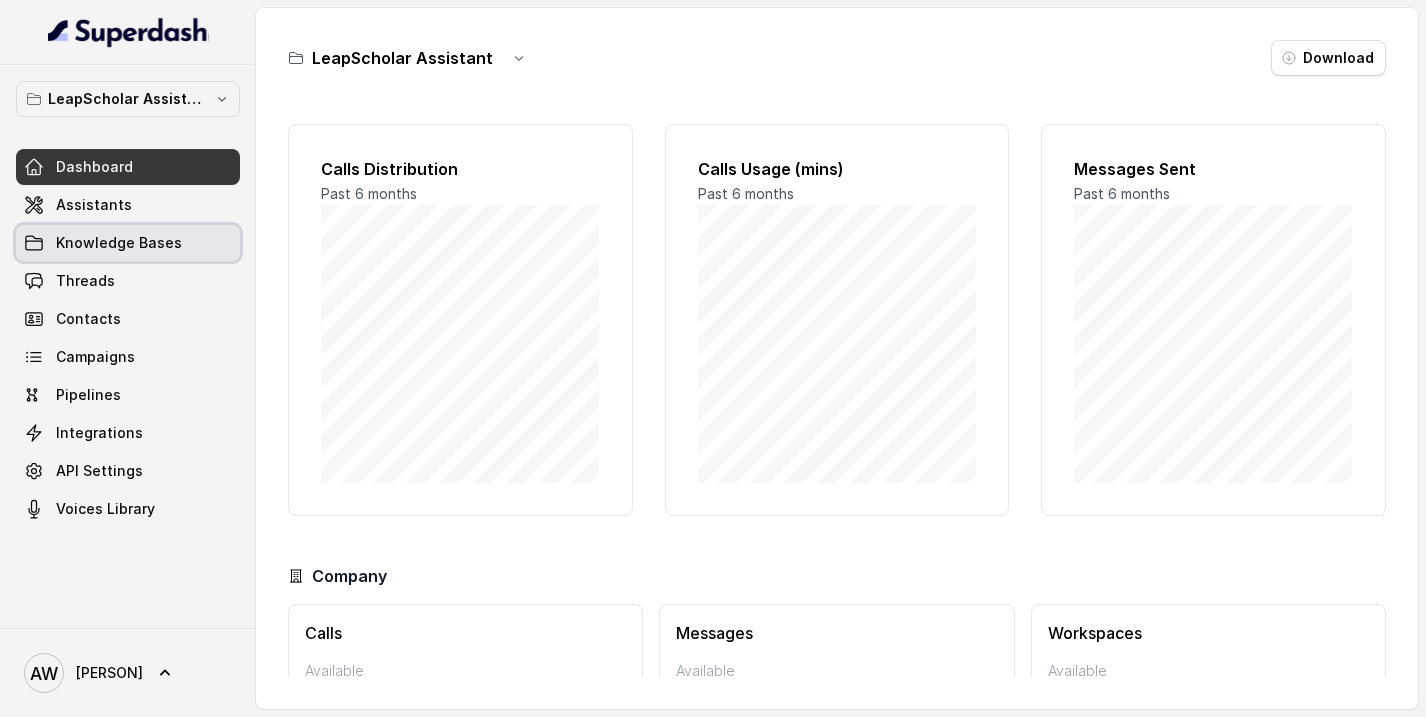 click on "Knowledge Bases" at bounding box center (119, 243) 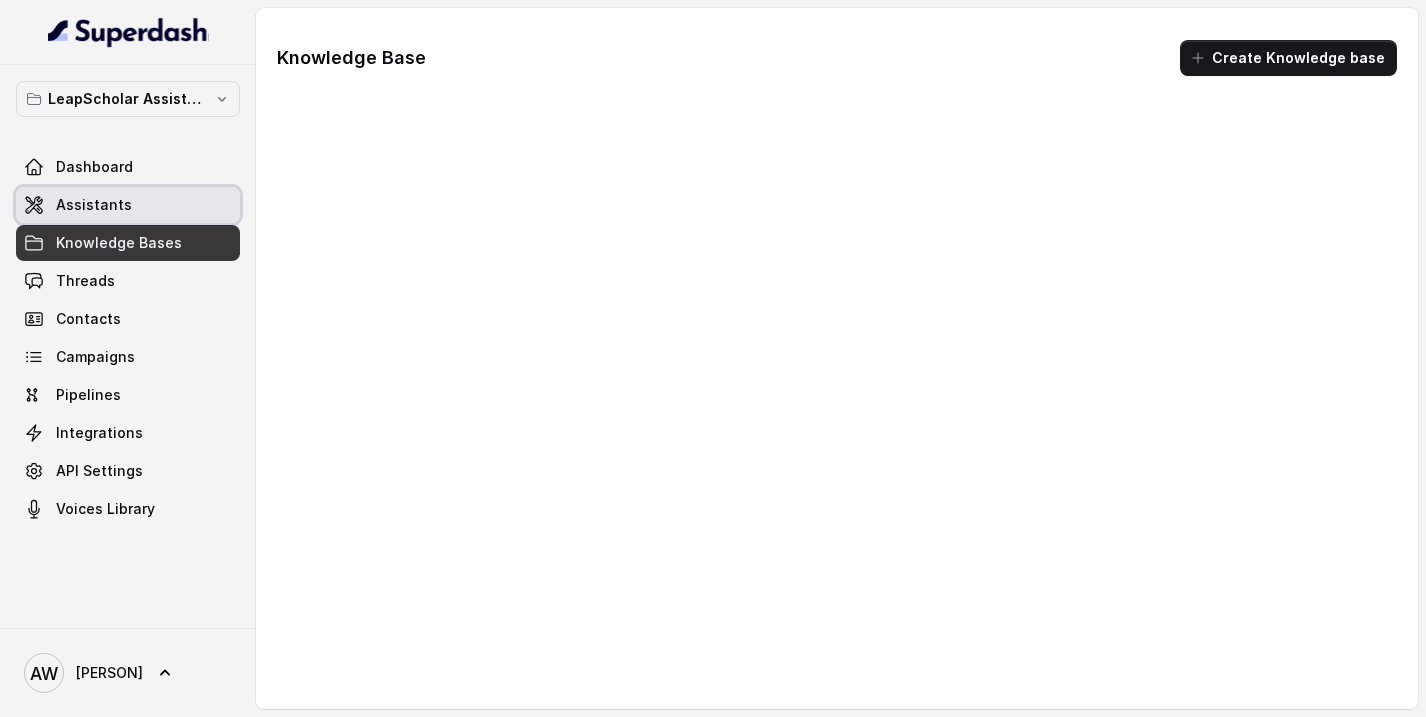 click on "Assistants" at bounding box center (128, 205) 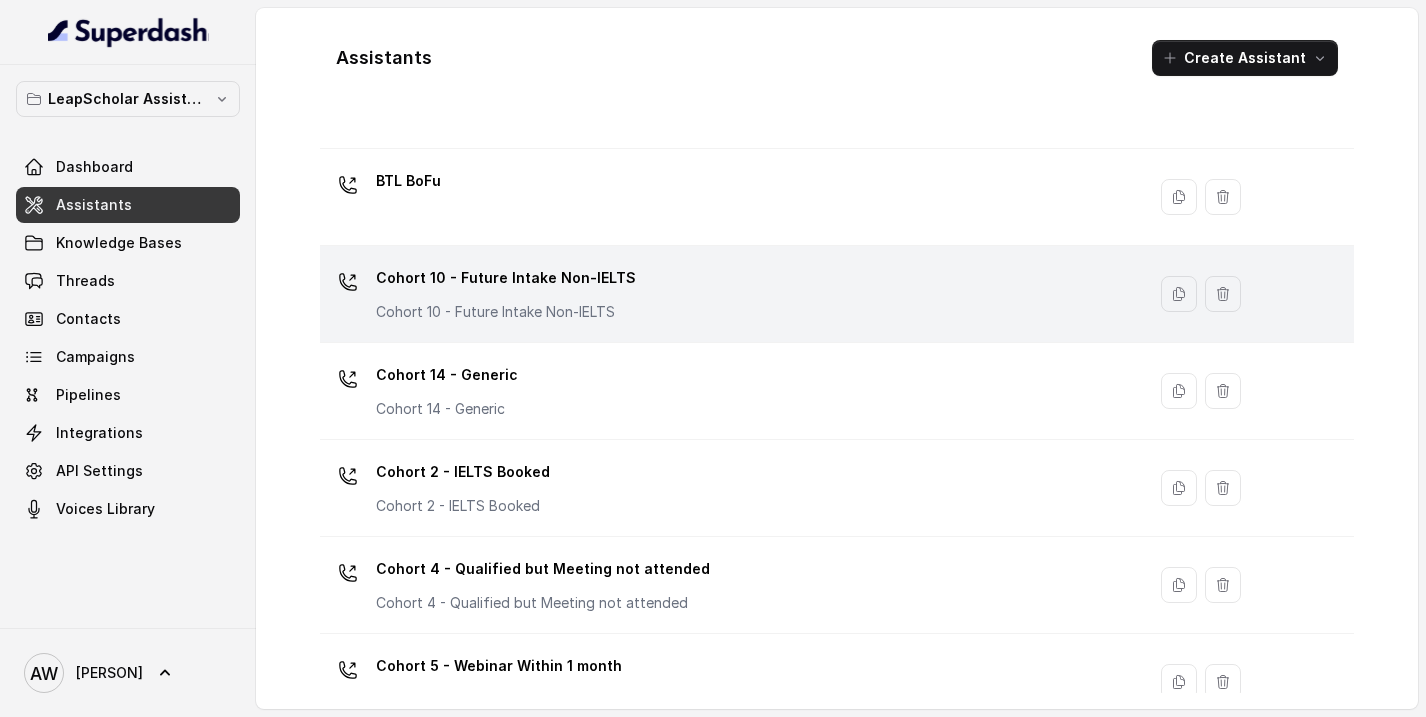 scroll, scrollTop: 0, scrollLeft: 0, axis: both 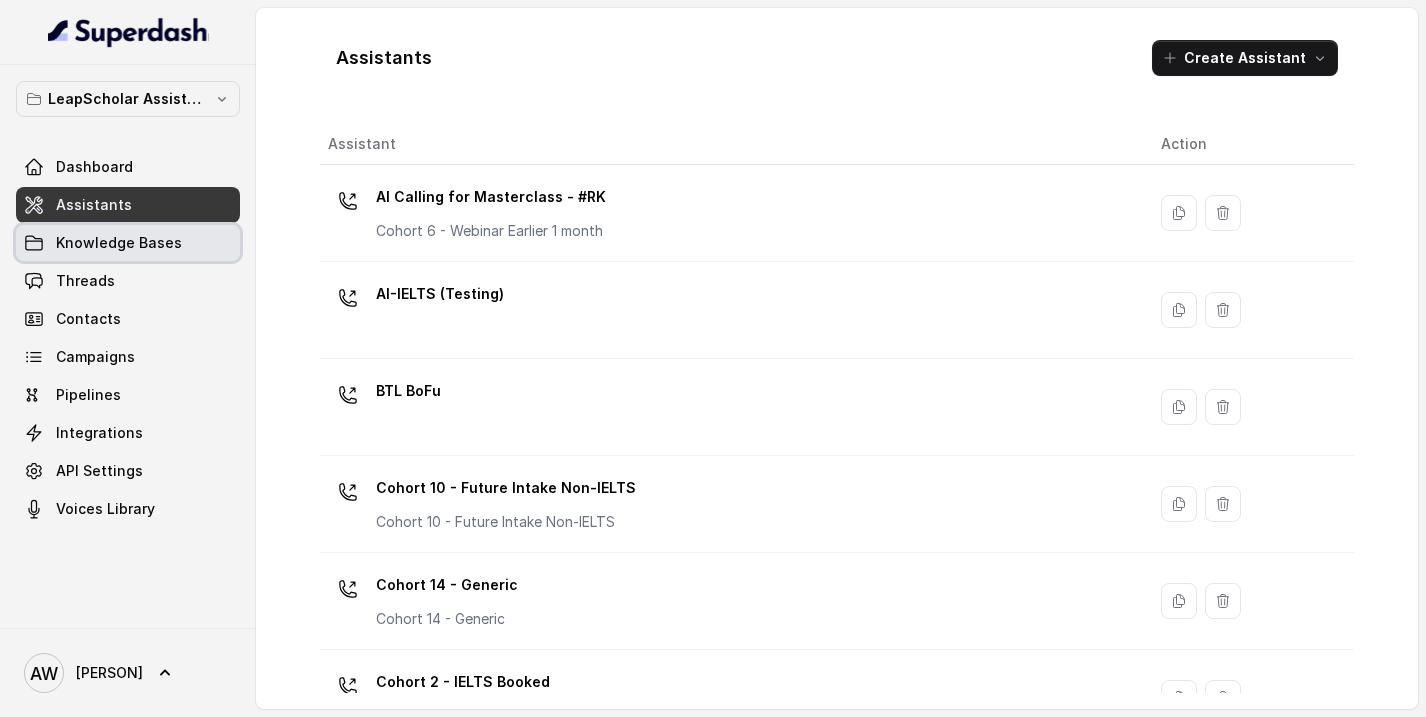 click on "Knowledge Bases" at bounding box center (119, 243) 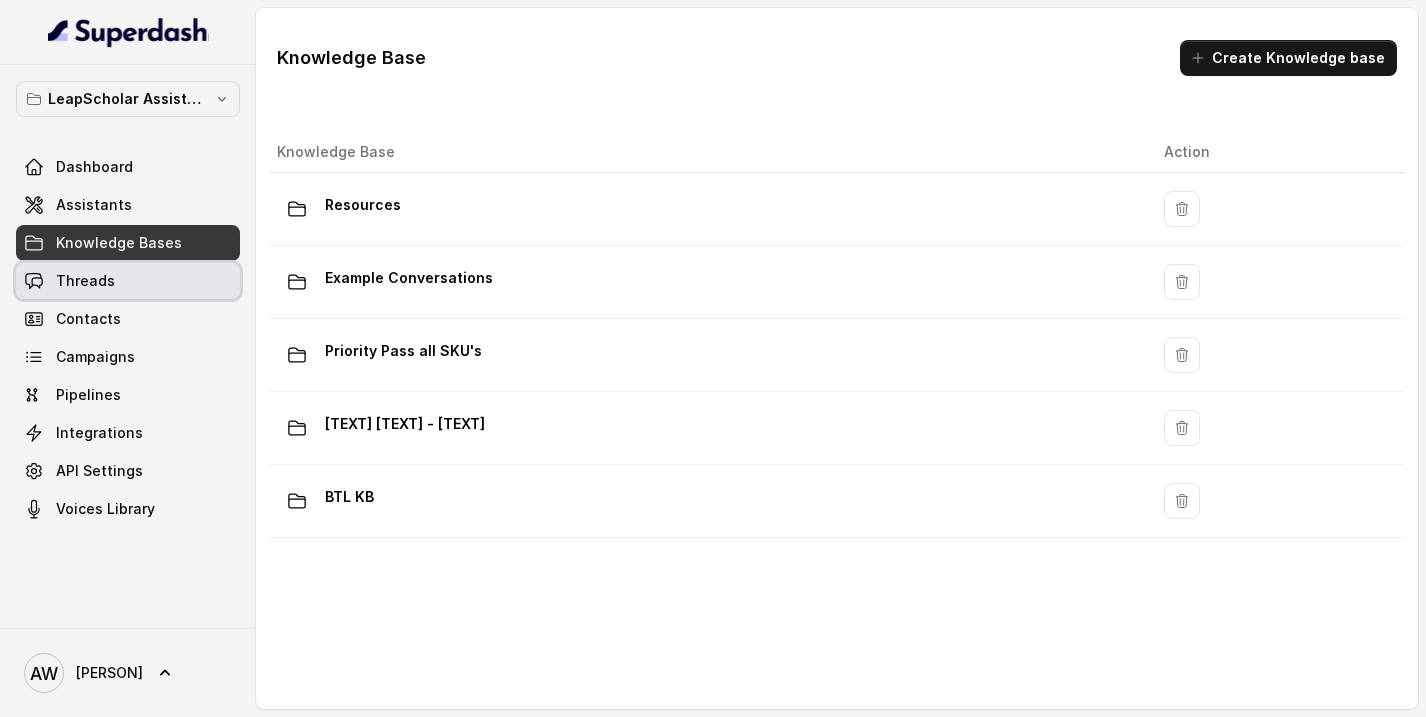 click on "Threads" at bounding box center [128, 281] 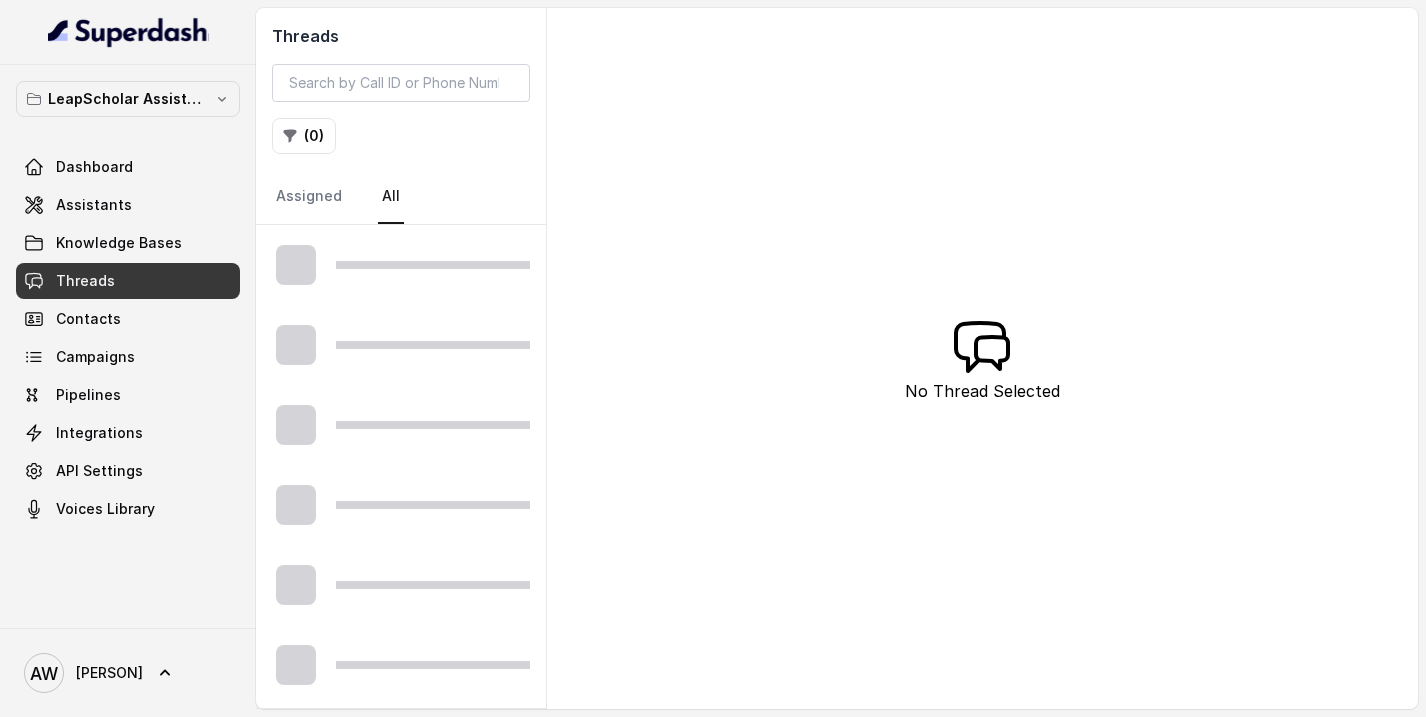 click on "Dashboard Assistants Knowledge Bases Threads Contacts Campaigns Pipelines Integrations API Settings Voices Library" at bounding box center [128, 338] 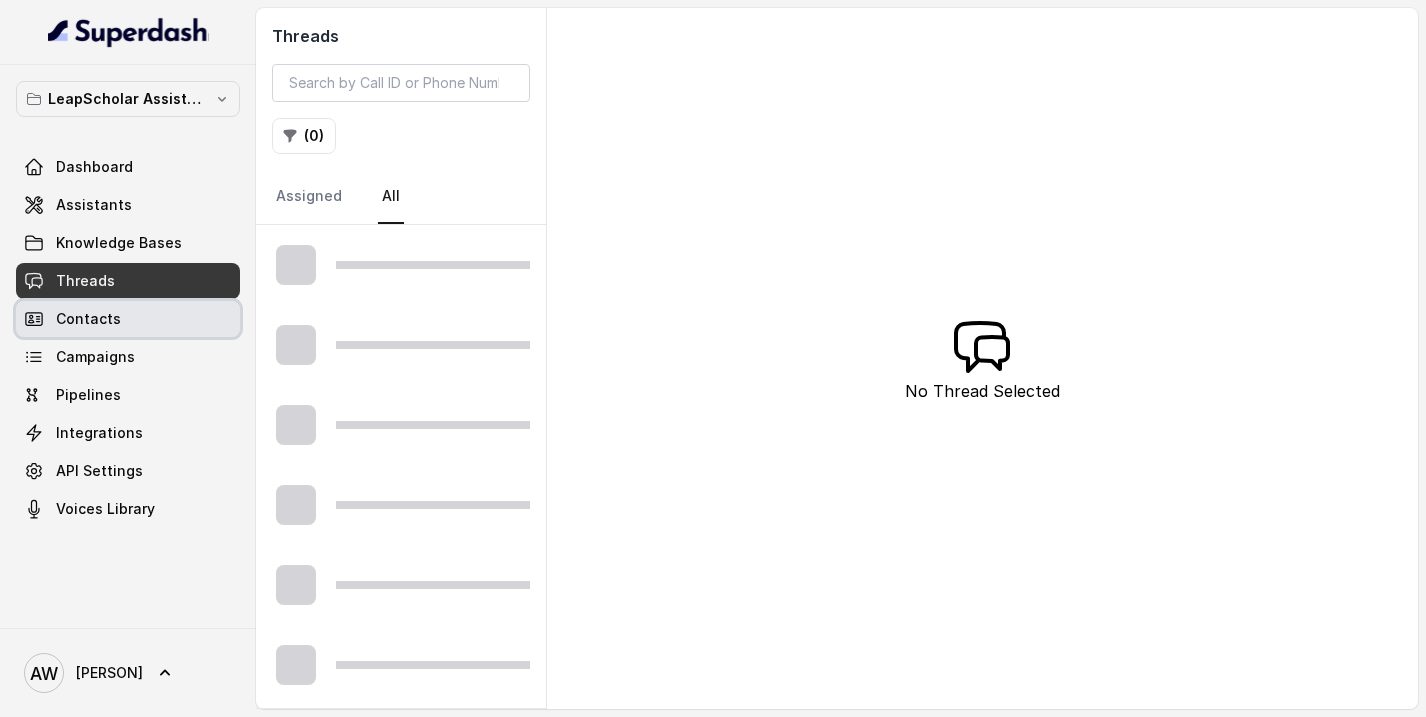 click on "Contacts" at bounding box center (128, 319) 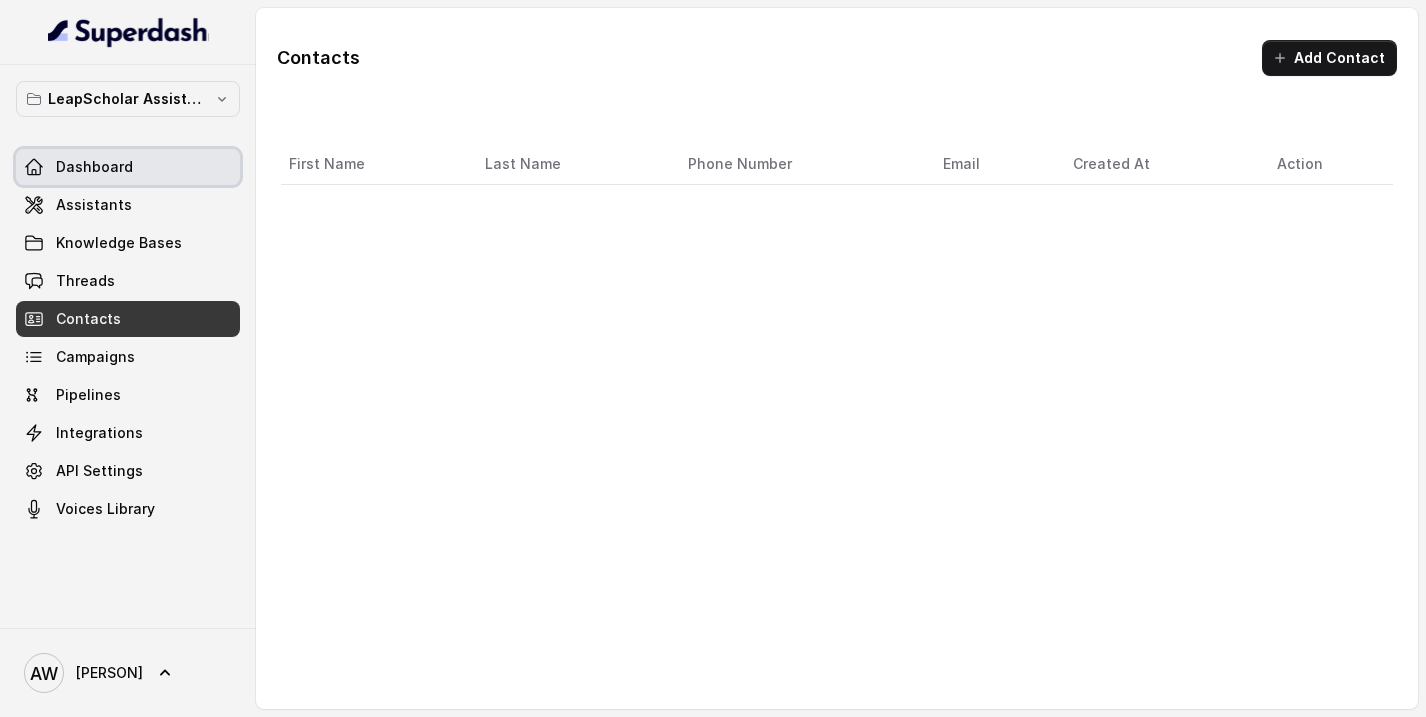 click on "Dashboard" at bounding box center [128, 167] 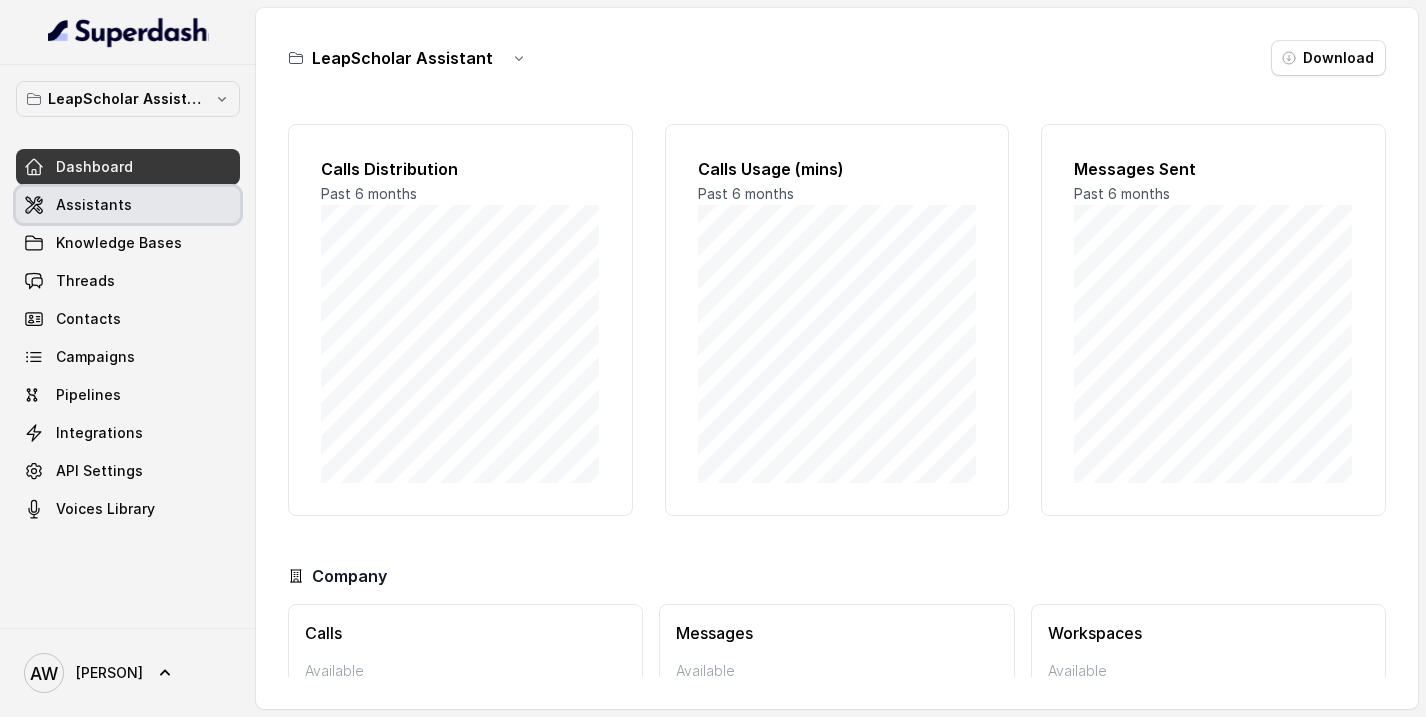 click on "Assistants" at bounding box center (128, 205) 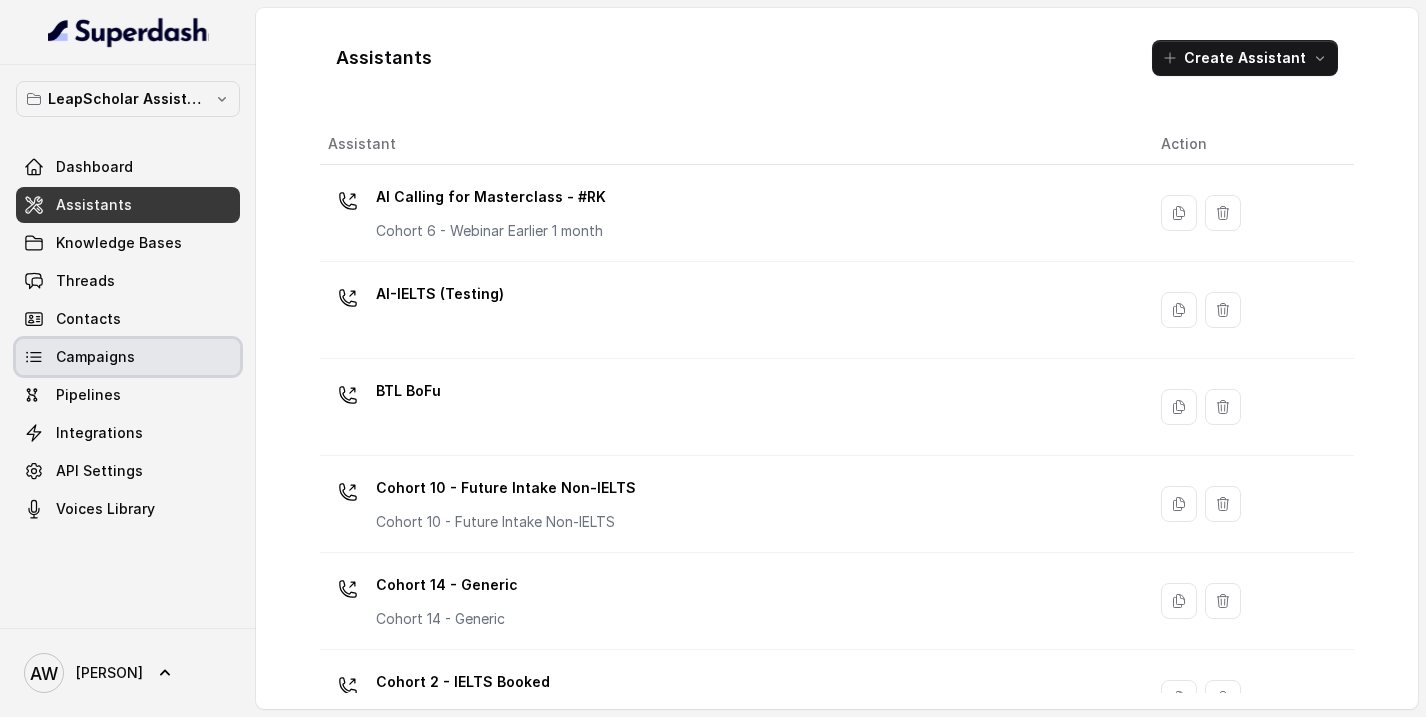 click on "Campaigns" at bounding box center (128, 357) 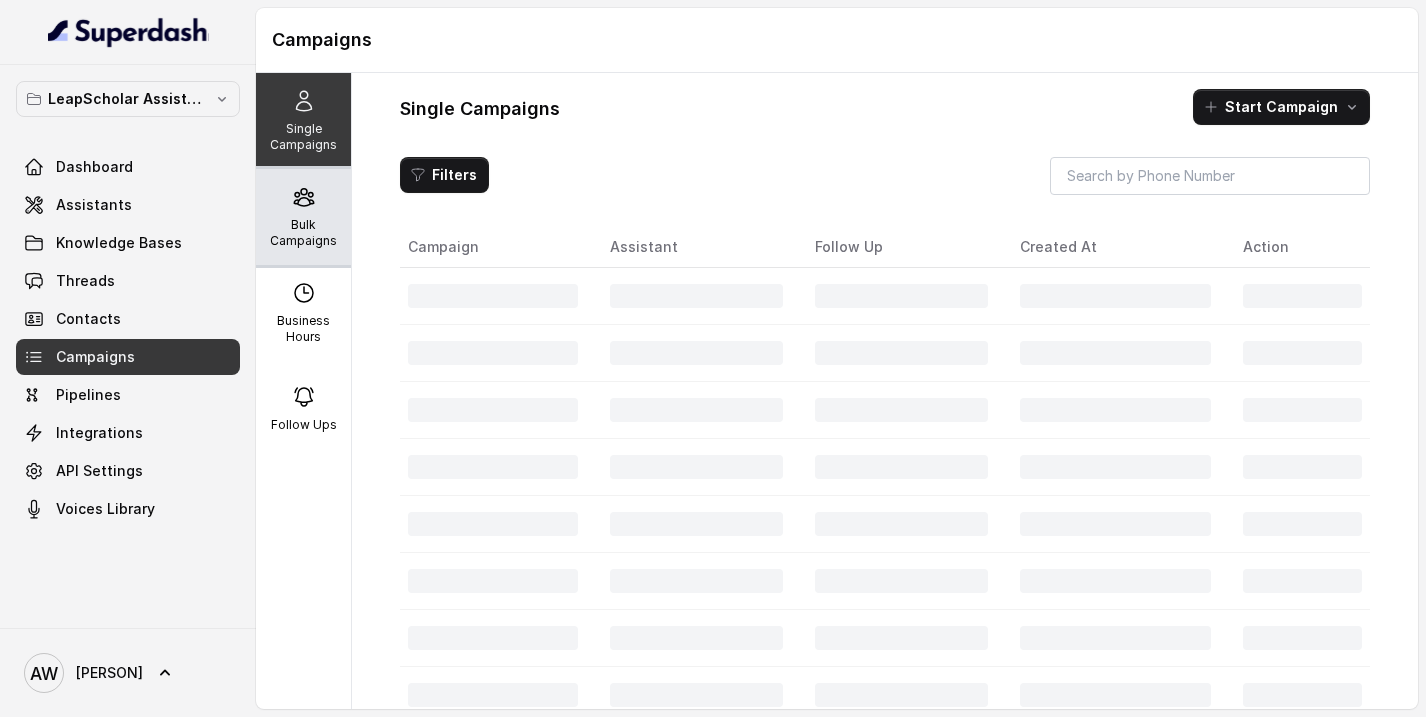 click on "Bulk Campaigns" at bounding box center [303, 233] 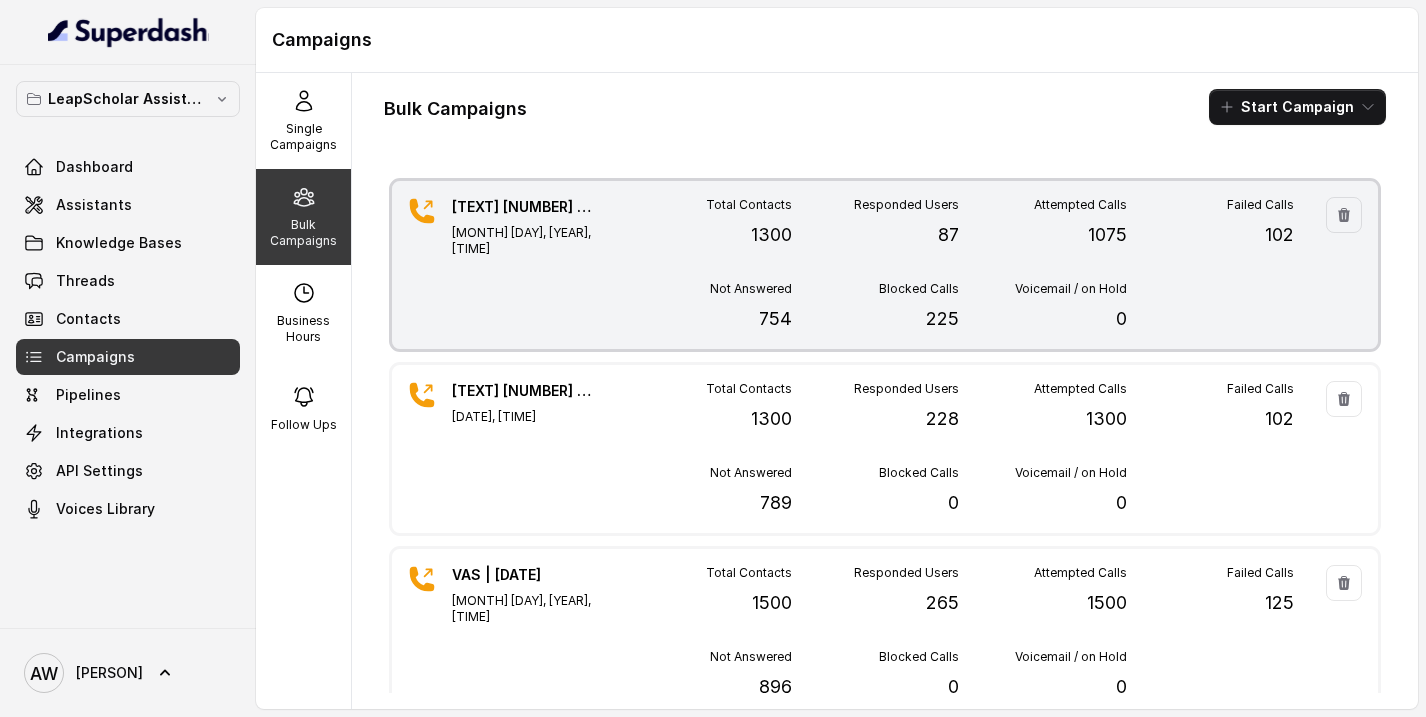 click on "Total Contacts 1300 Responded Users 87 Attempted Calls 1075 Failed Calls 102 Not Answered 754 Blocked Calls 225 Voicemail / on Hold 0" at bounding box center [959, 265] 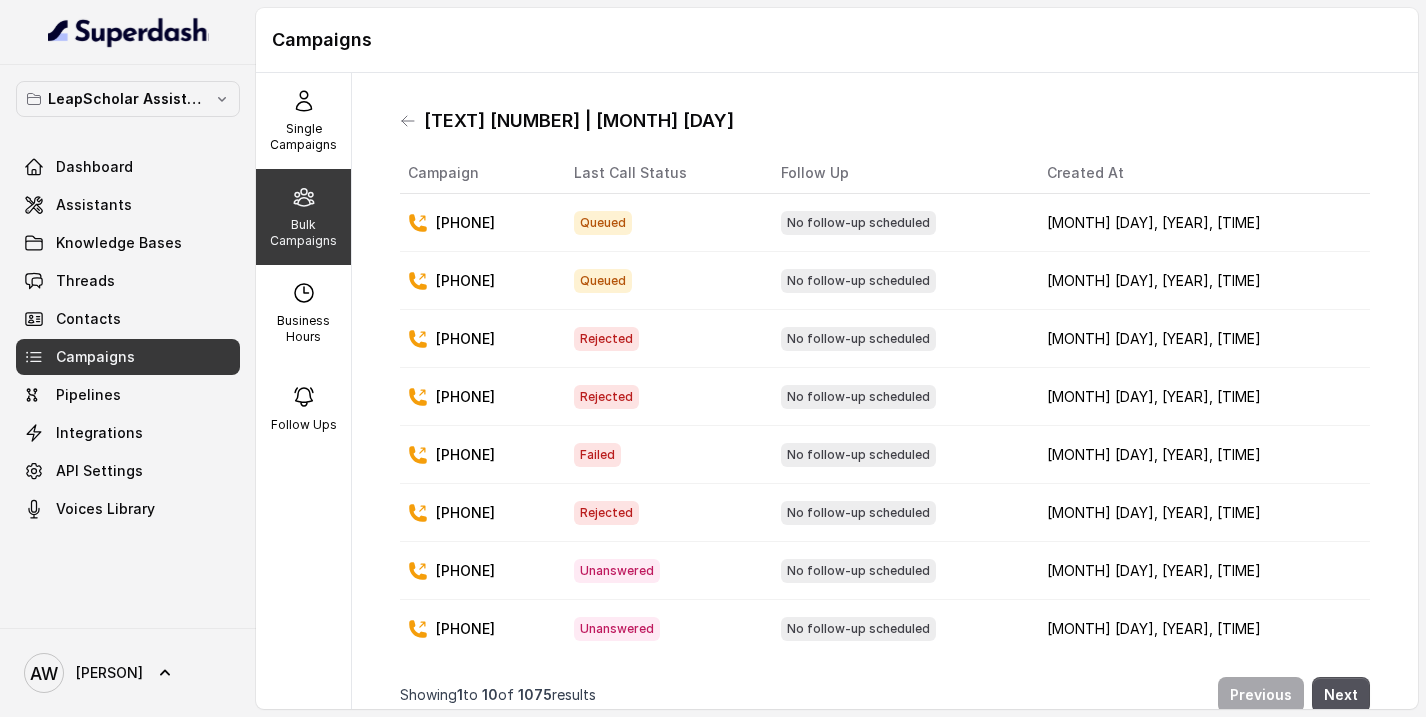 scroll, scrollTop: 117, scrollLeft: 0, axis: vertical 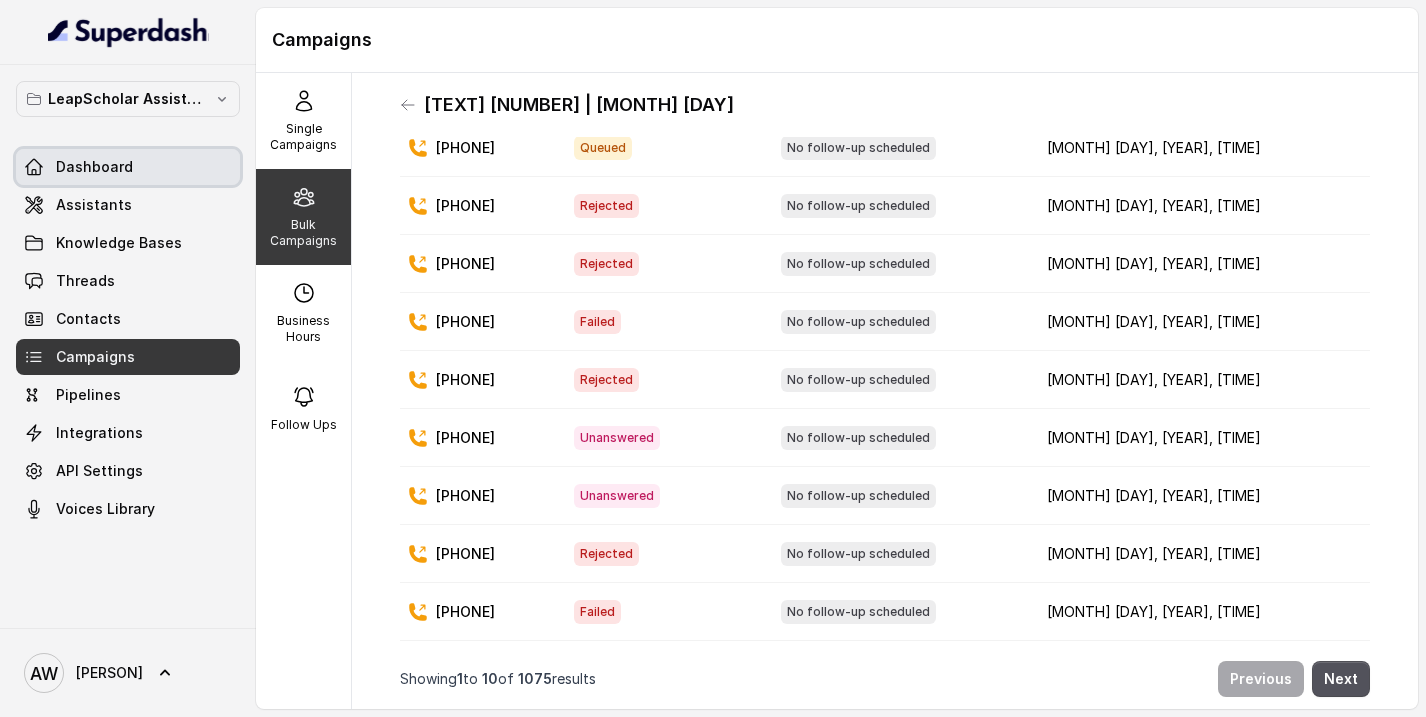 click on "Dashboard" at bounding box center [94, 167] 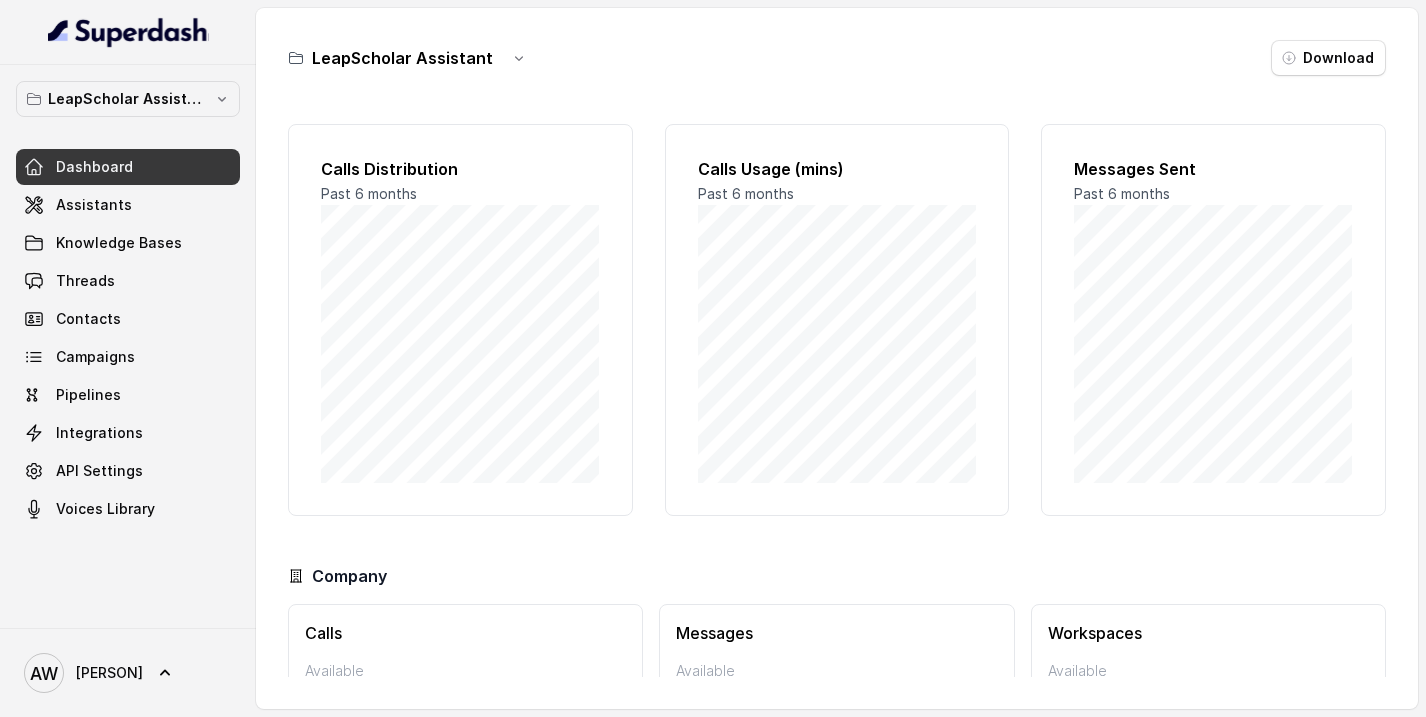 scroll, scrollTop: 119, scrollLeft: 0, axis: vertical 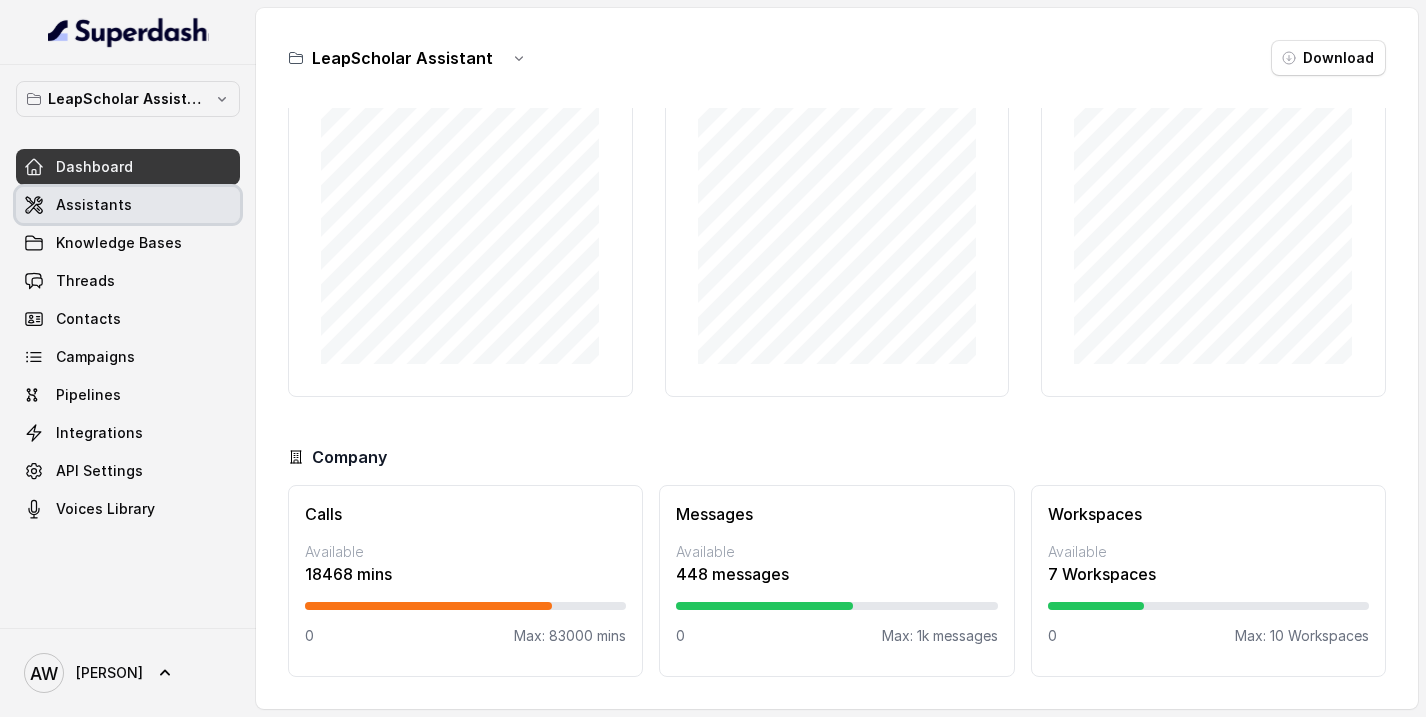 click on "Assistants" at bounding box center (94, 205) 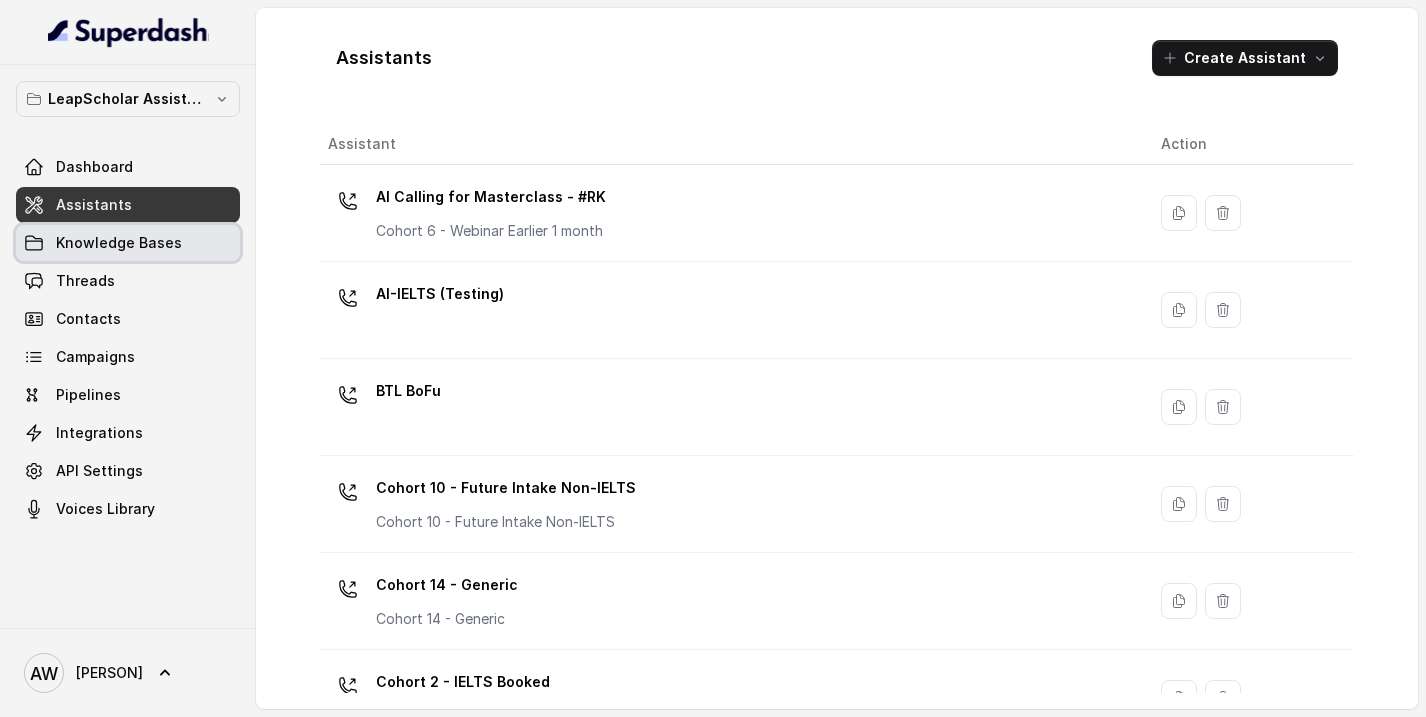 click on "Knowledge Bases" at bounding box center [119, 243] 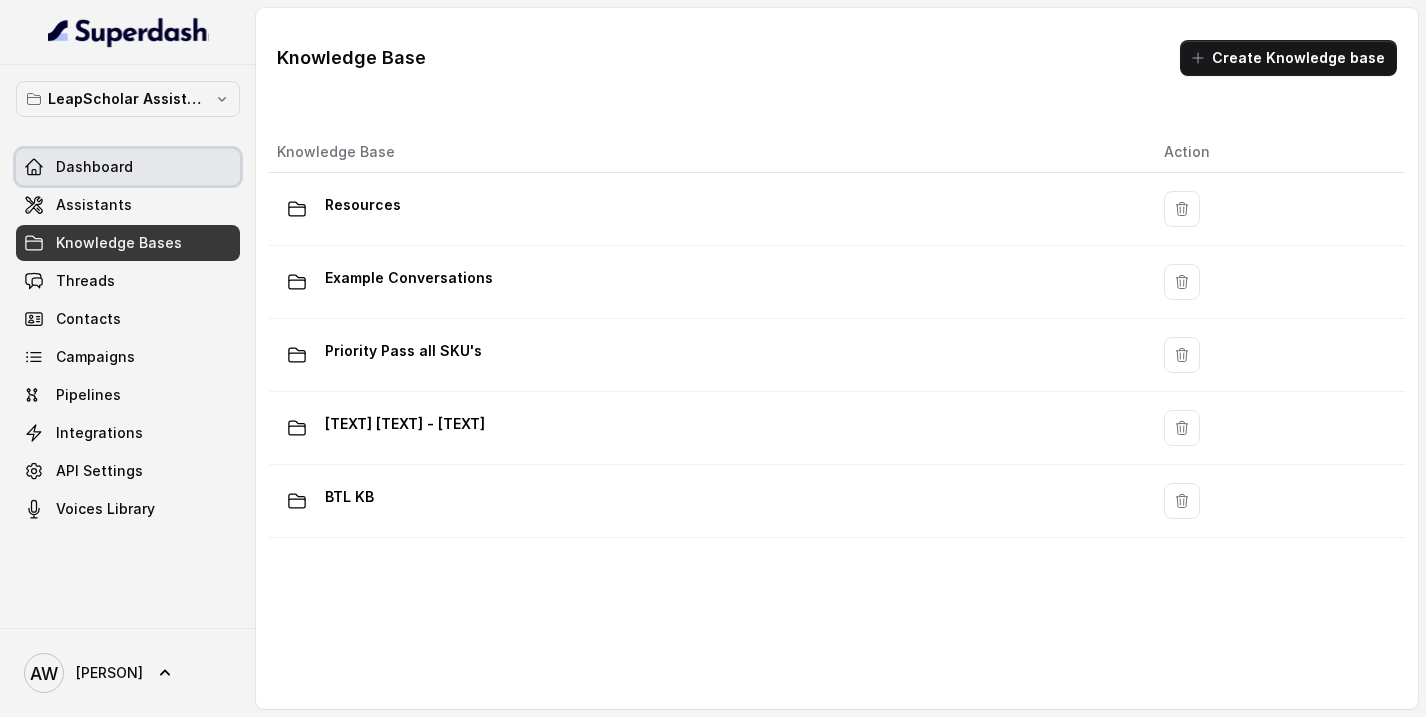 click on "Dashboard" at bounding box center (128, 167) 